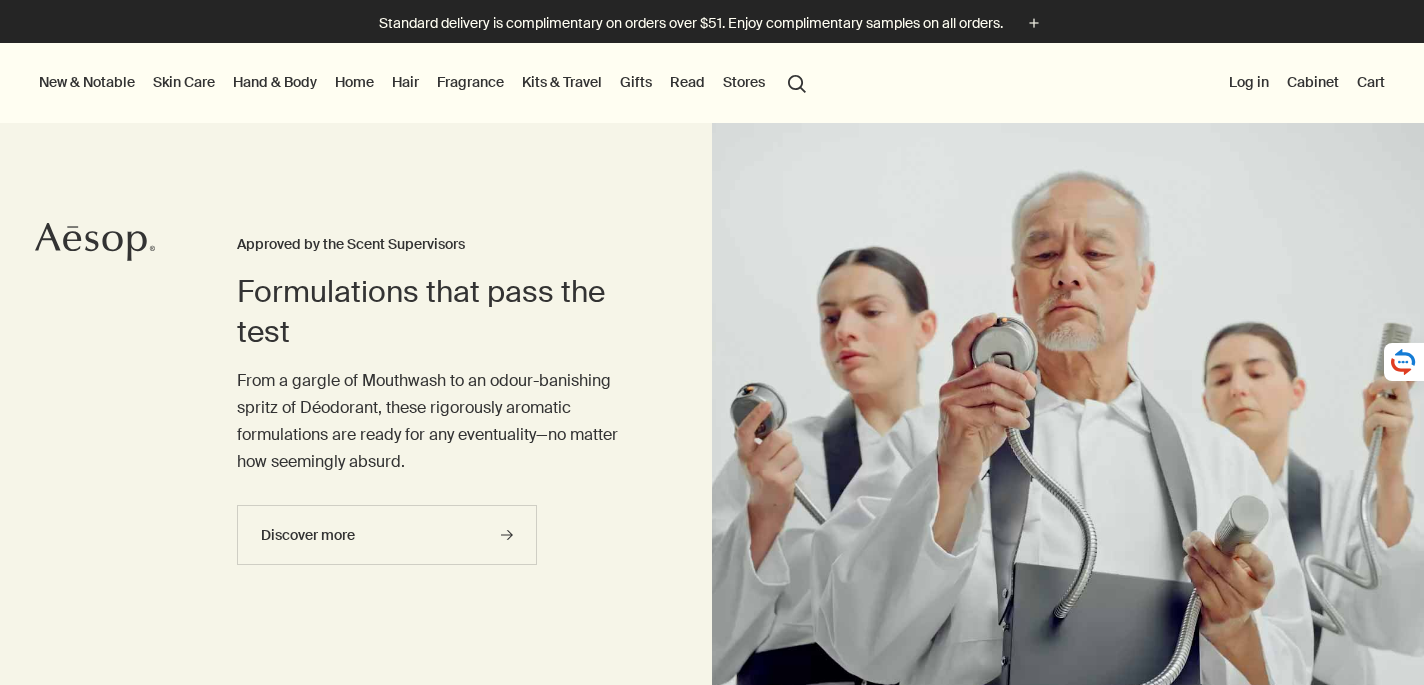 scroll, scrollTop: 0, scrollLeft: 0, axis: both 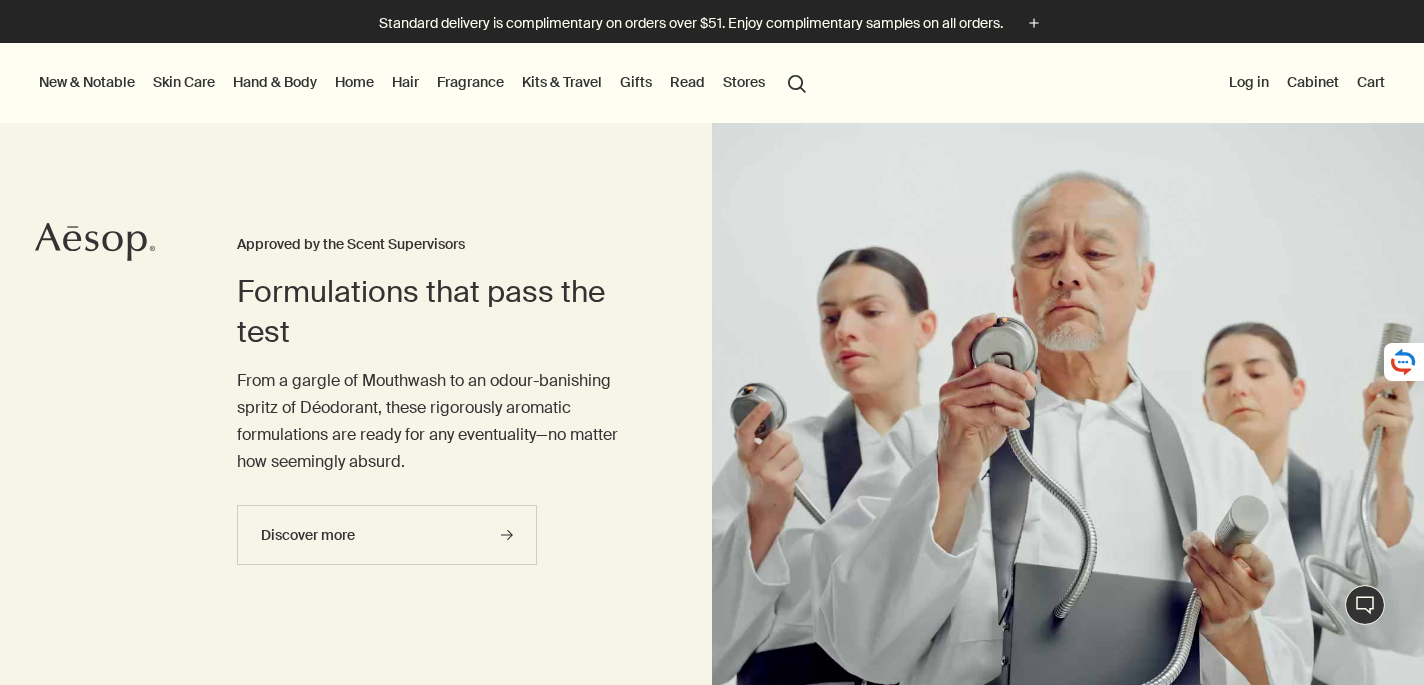 click on "Kits & Travel" at bounding box center [562, 82] 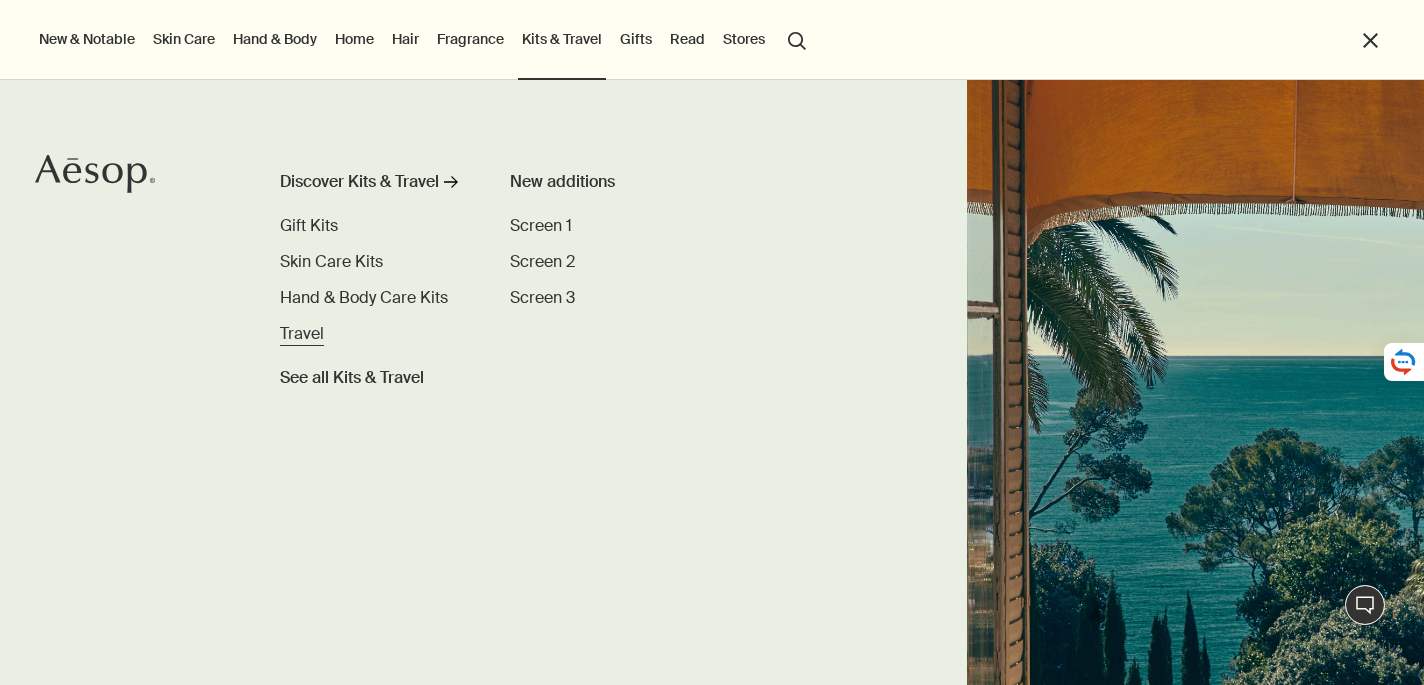 click on "Travel" at bounding box center [302, 333] 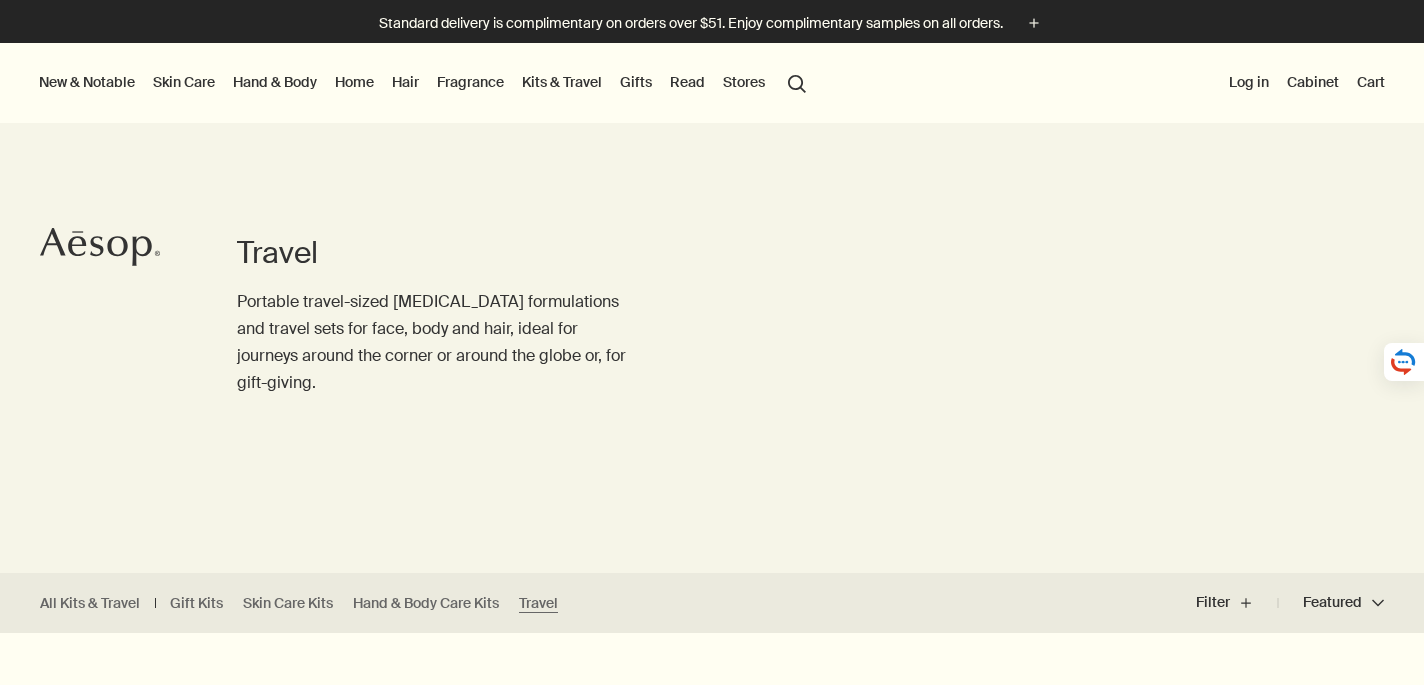 scroll, scrollTop: 0, scrollLeft: 0, axis: both 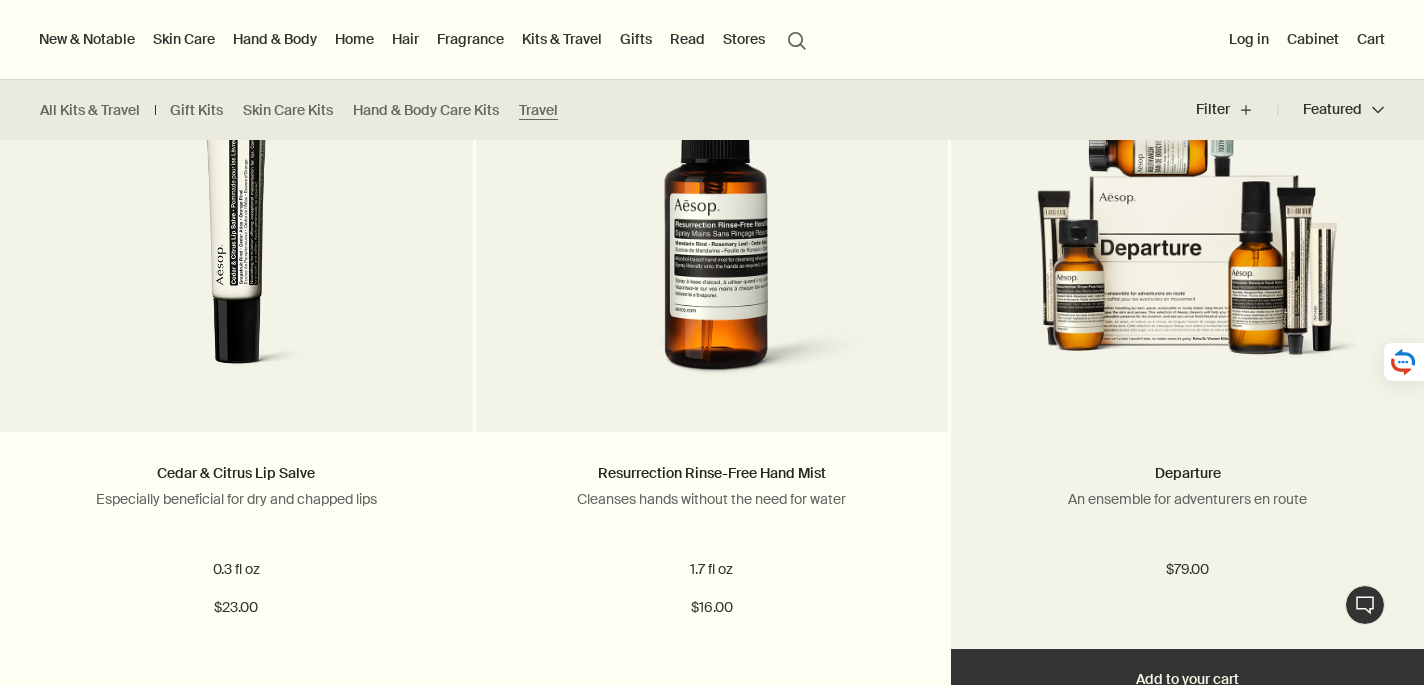 click at bounding box center [1187, 222] 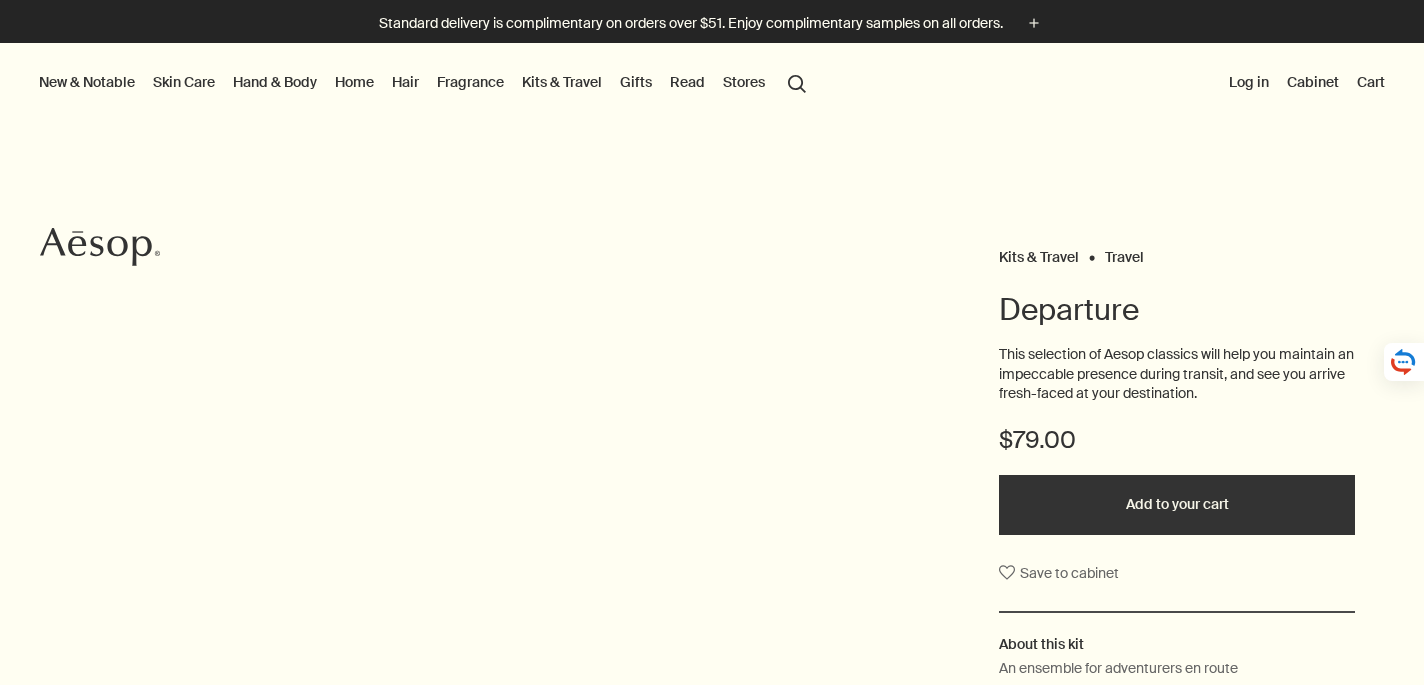scroll, scrollTop: 0, scrollLeft: 0, axis: both 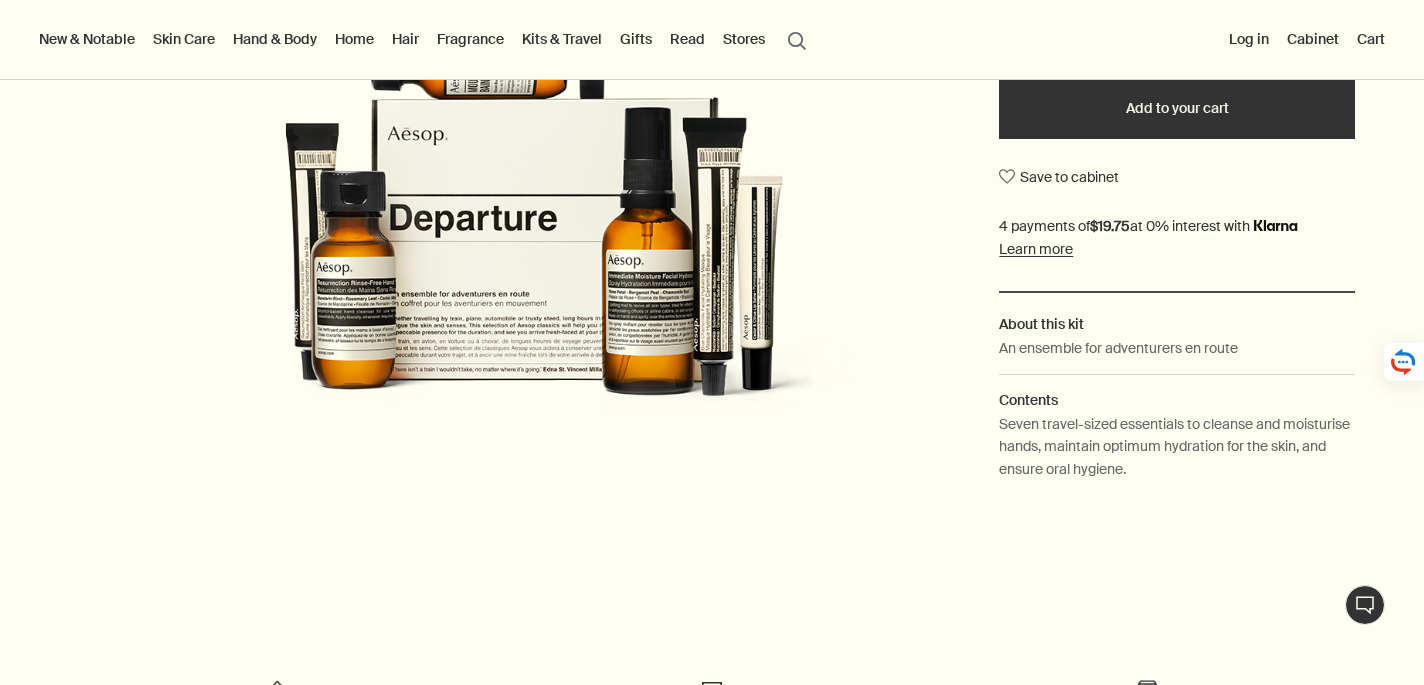 click on "An ensemble for adventurers en route" at bounding box center (1177, 355) 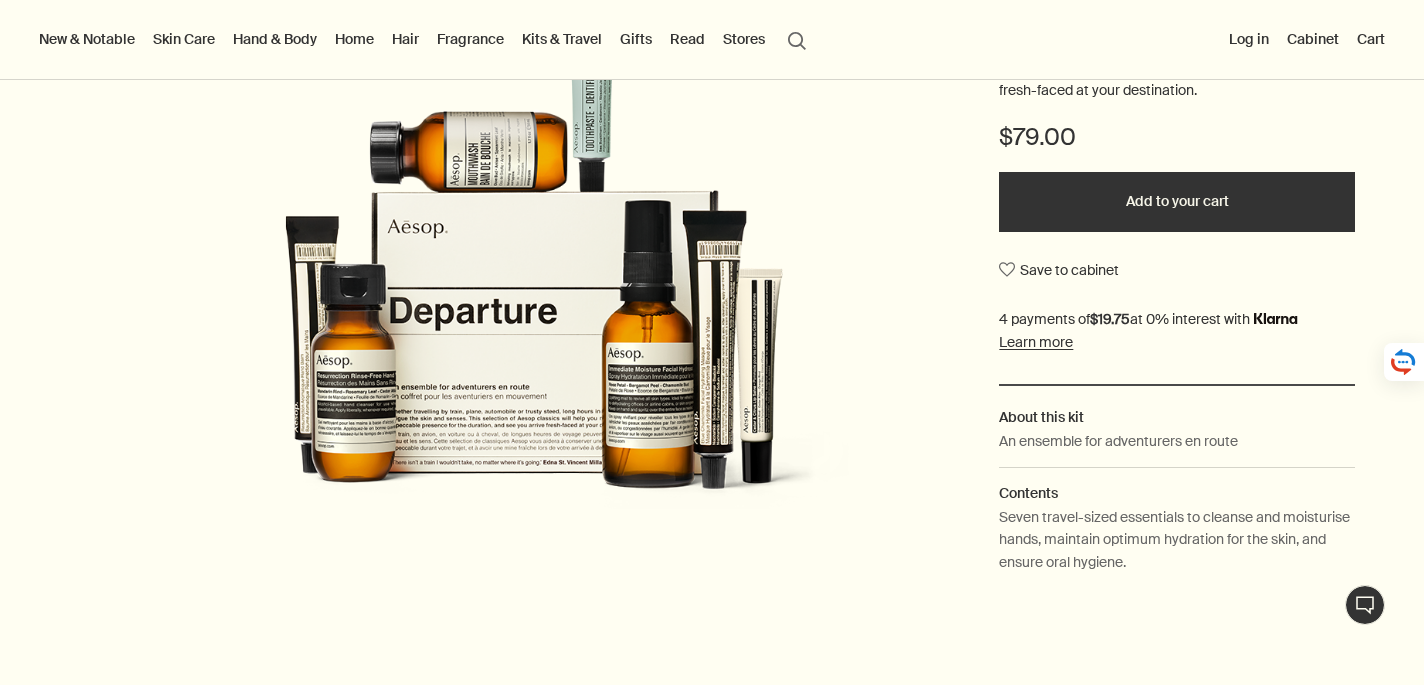 scroll, scrollTop: 255, scrollLeft: 0, axis: vertical 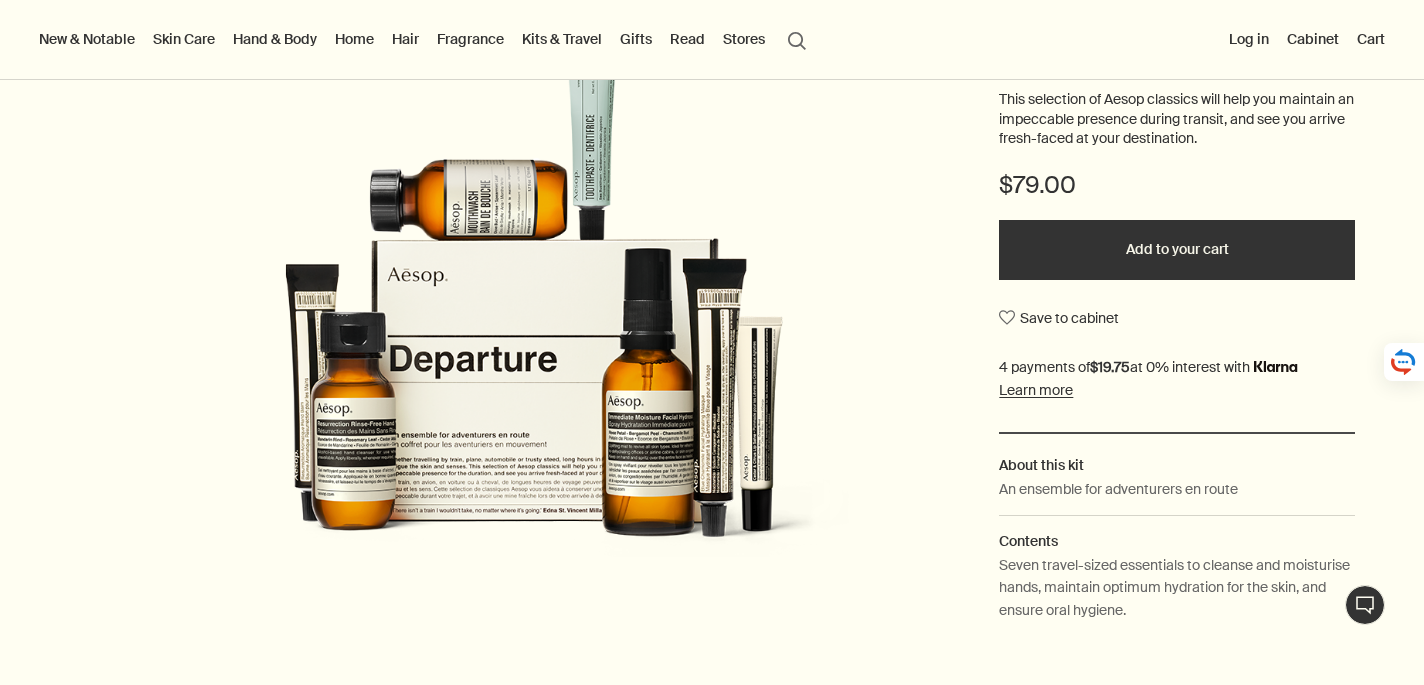 click on "Learn more" at bounding box center (1036, 390) 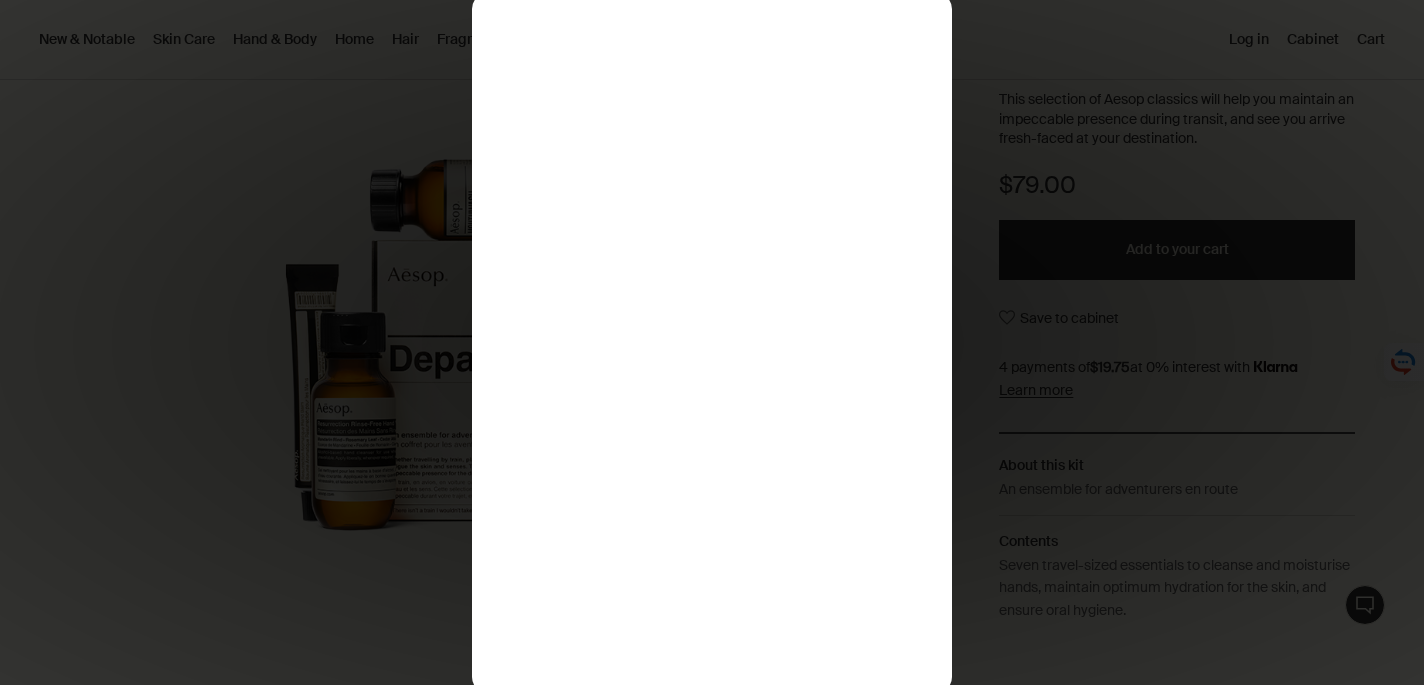 click at bounding box center [712, 342] 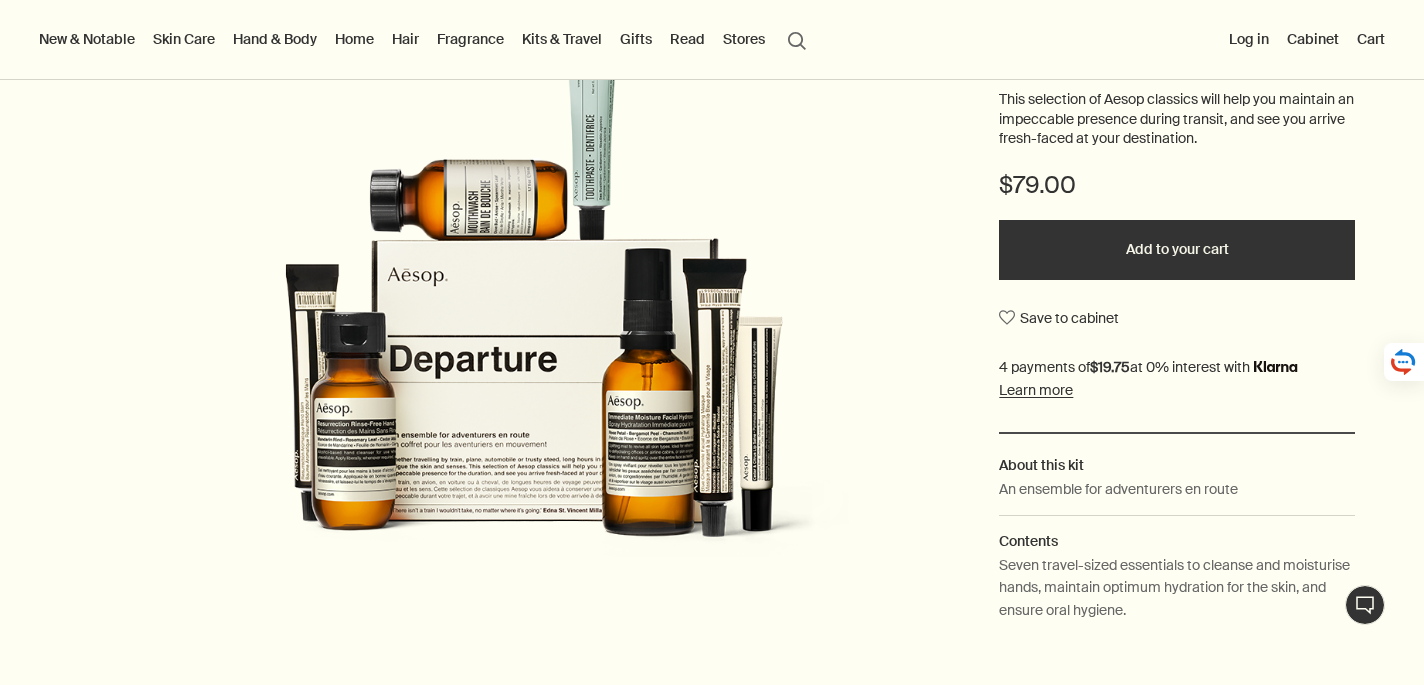 click at bounding box center [534, 316] 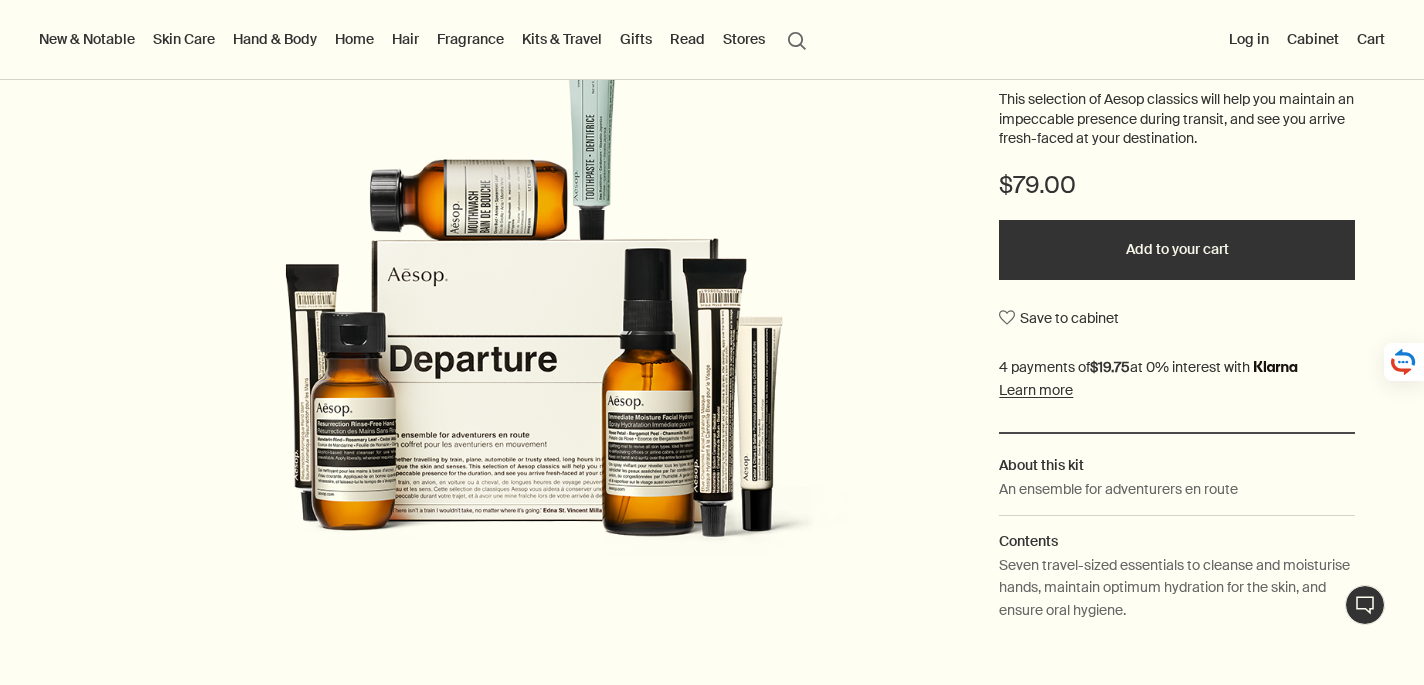 click at bounding box center [712, 685] 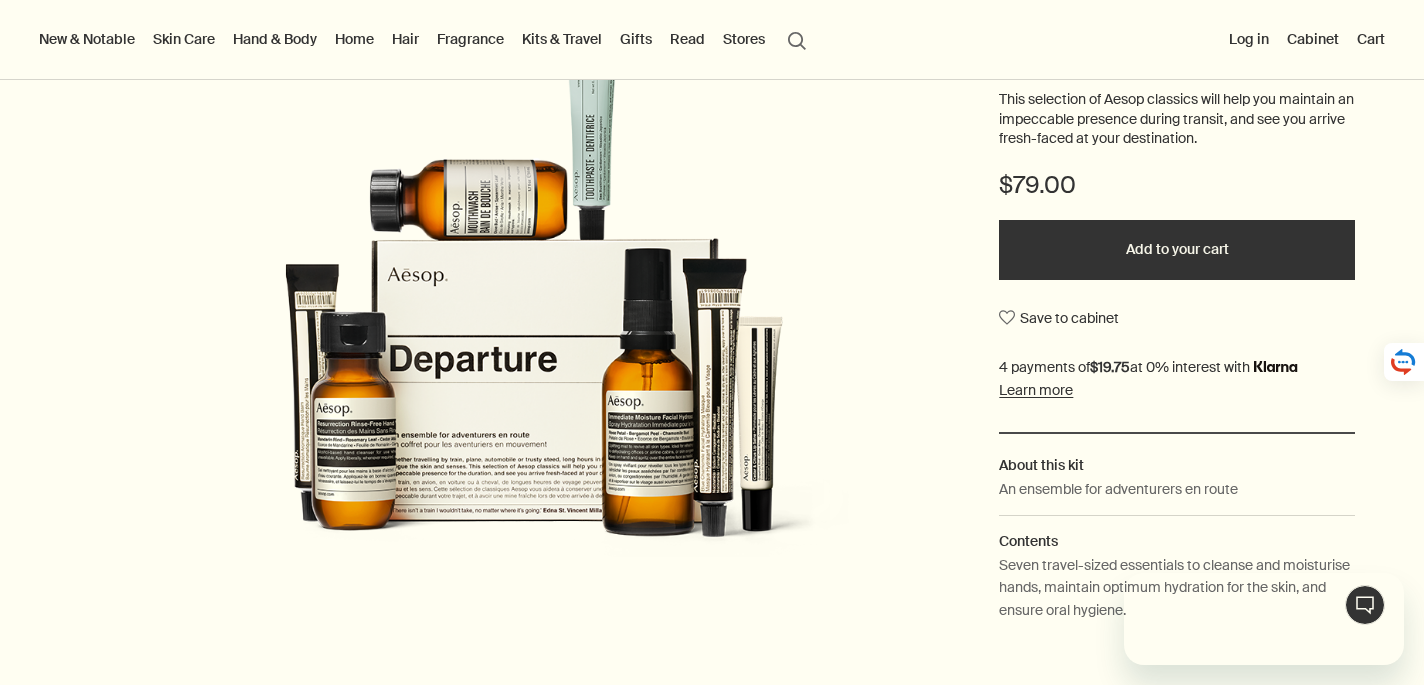 scroll, scrollTop: 0, scrollLeft: 0, axis: both 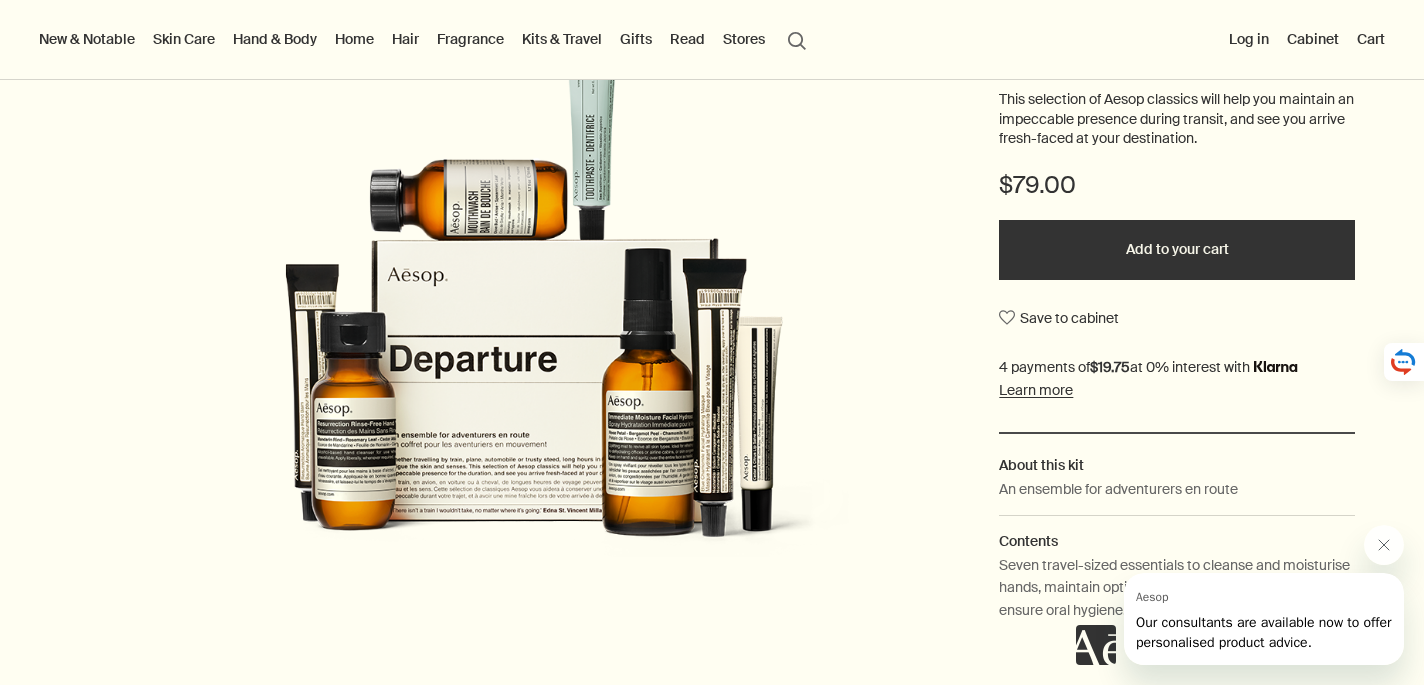 click at bounding box center (534, 316) 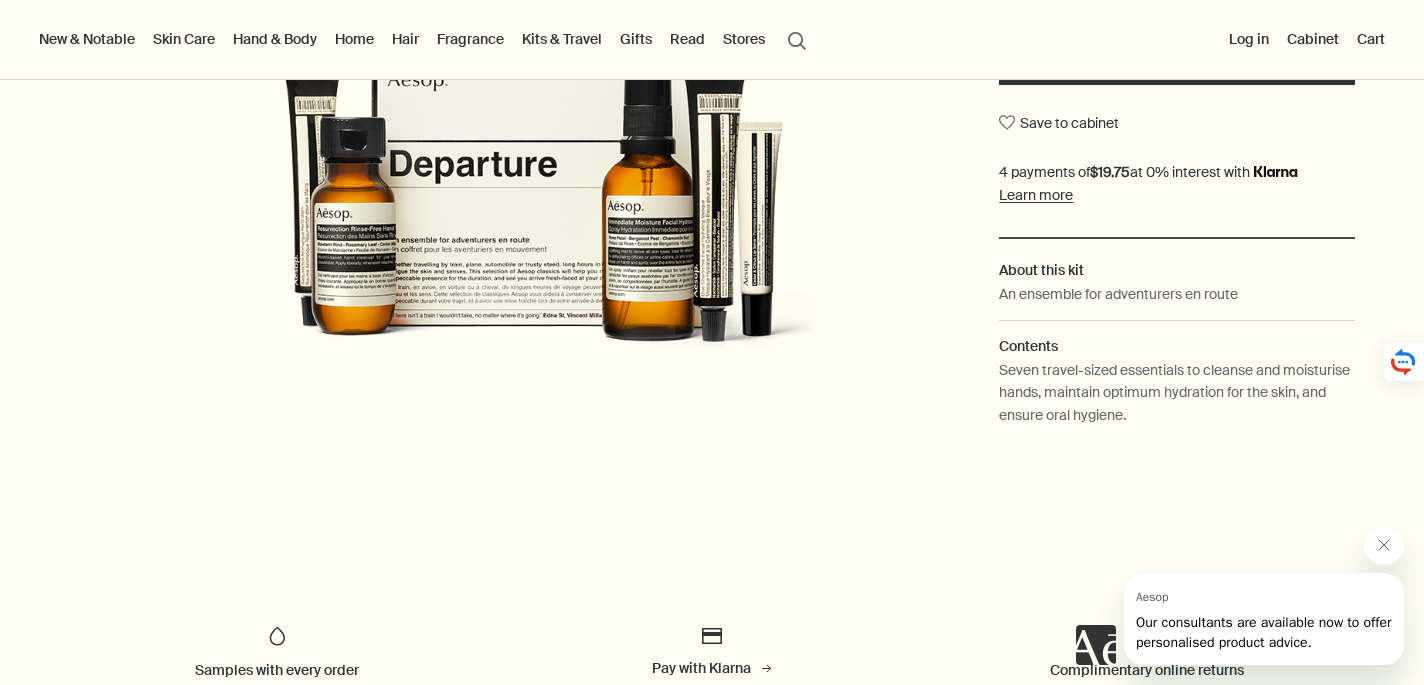 scroll, scrollTop: 614, scrollLeft: 0, axis: vertical 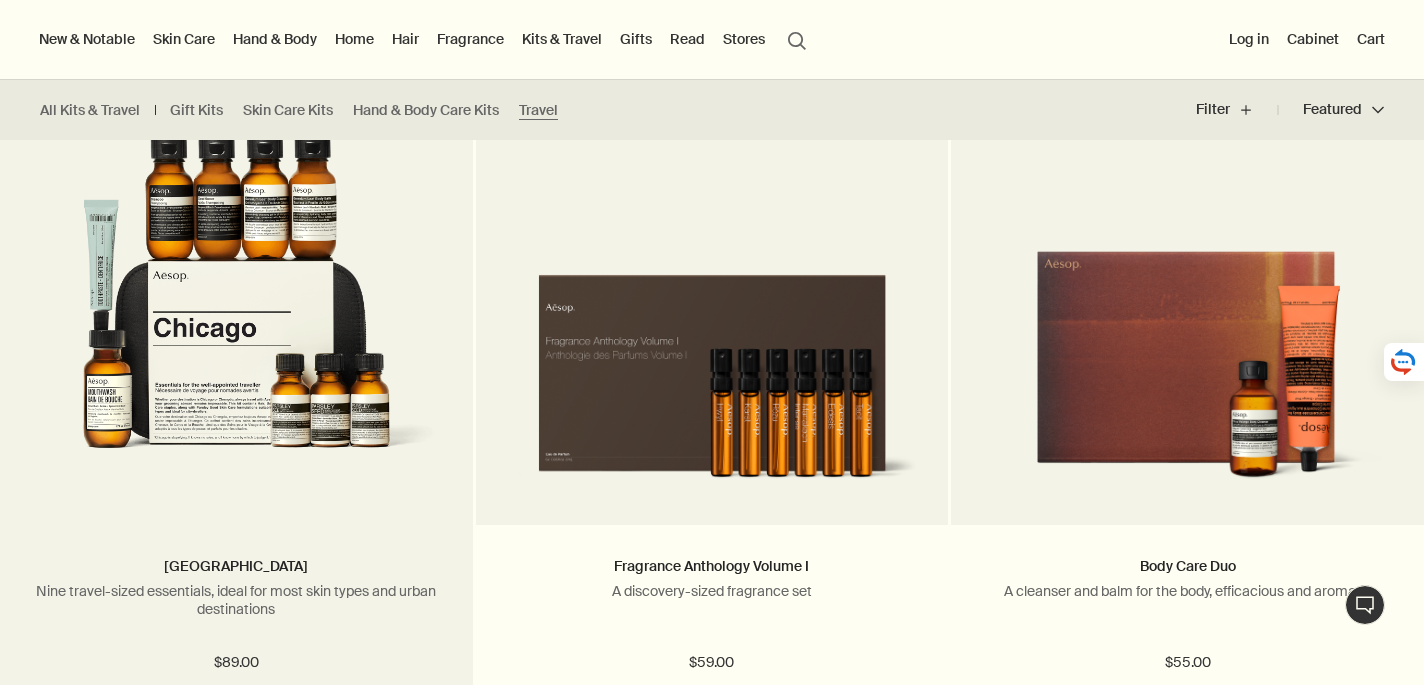 click at bounding box center [236, 315] 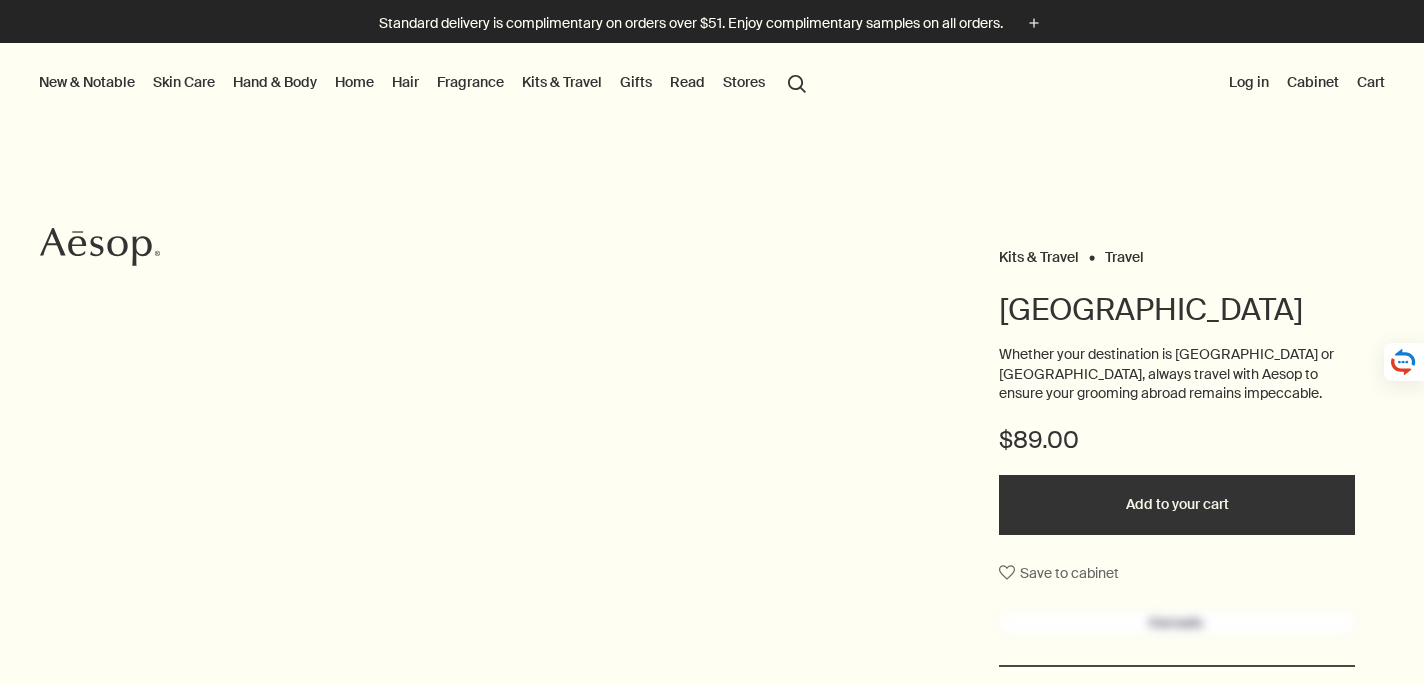 scroll, scrollTop: 0, scrollLeft: 0, axis: both 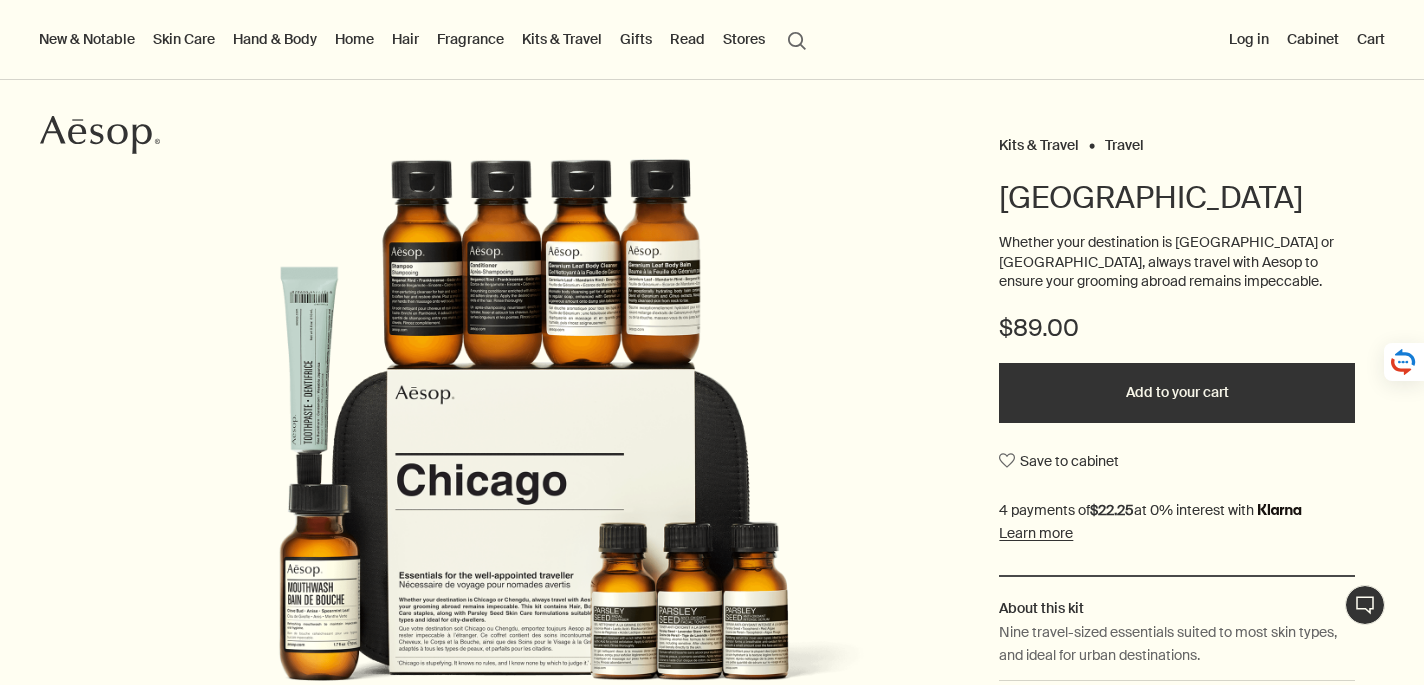 click at bounding box center [534, 459] 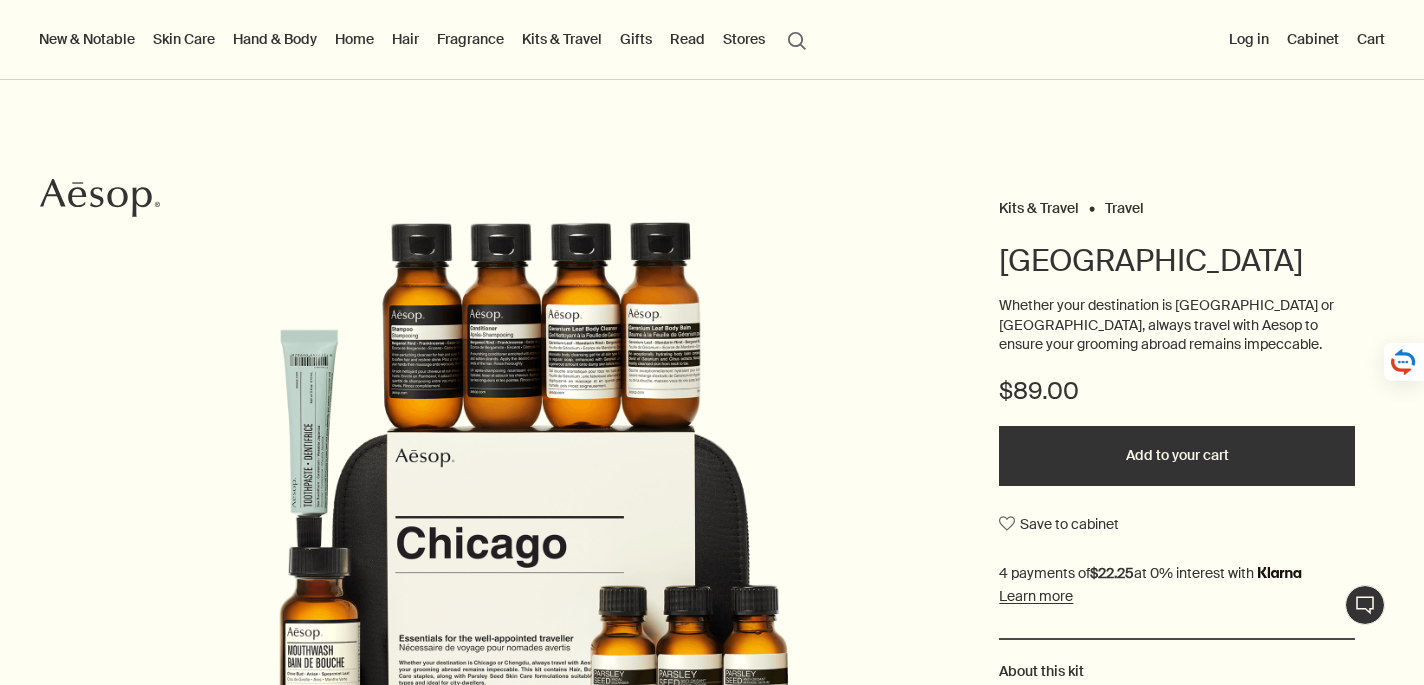 scroll, scrollTop: 0, scrollLeft: 0, axis: both 